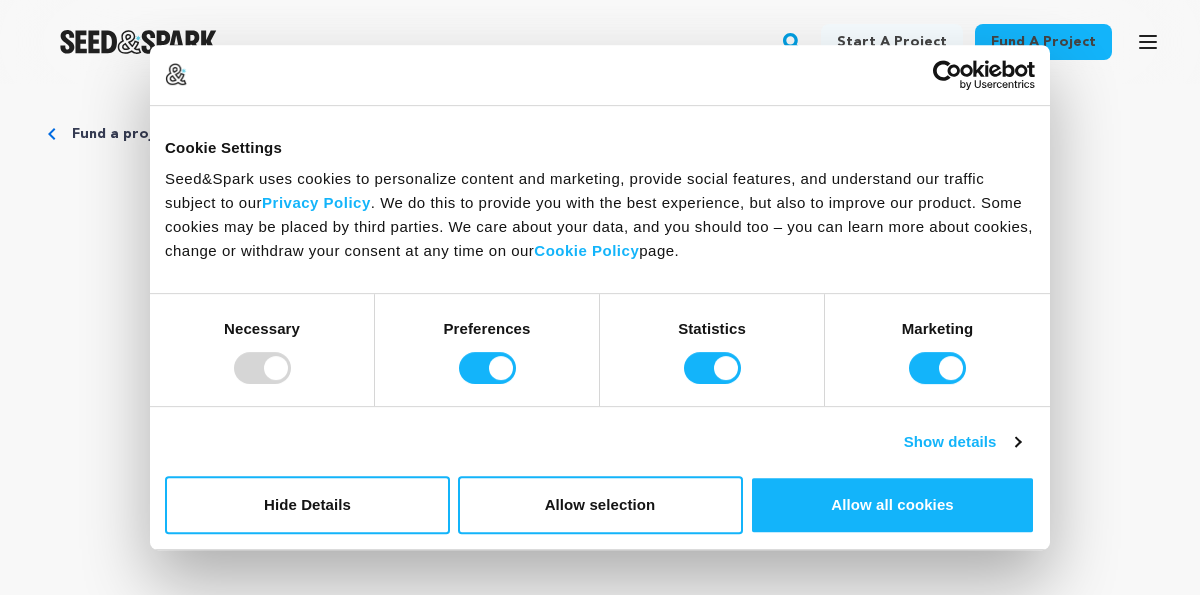 scroll, scrollTop: 0, scrollLeft: 0, axis: both 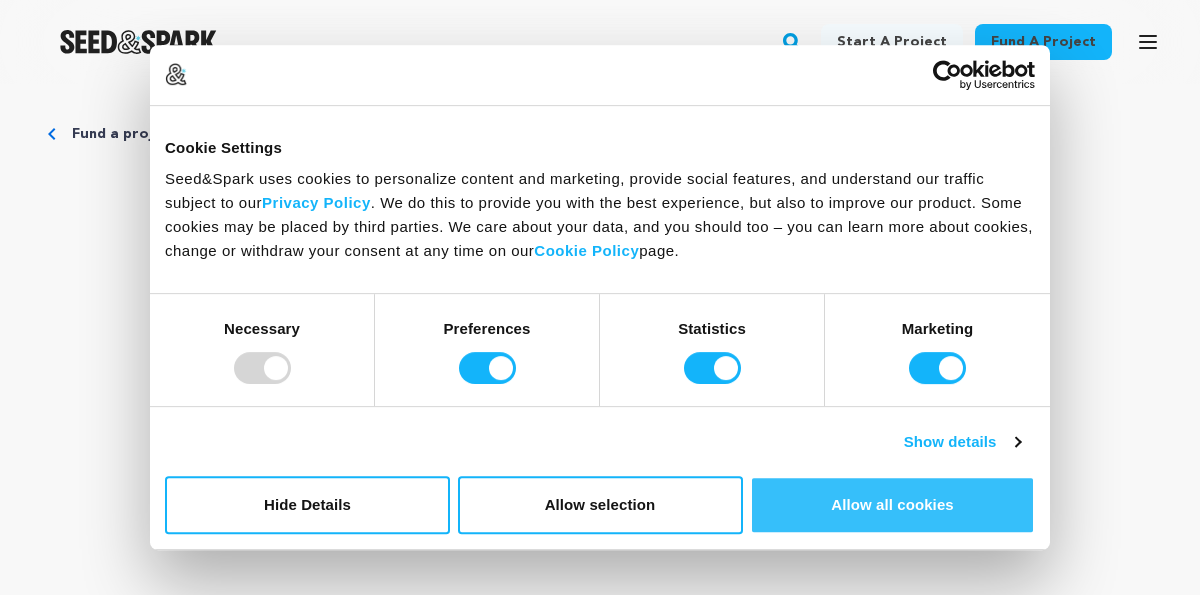 click on "Allow all cookies" at bounding box center [892, 505] 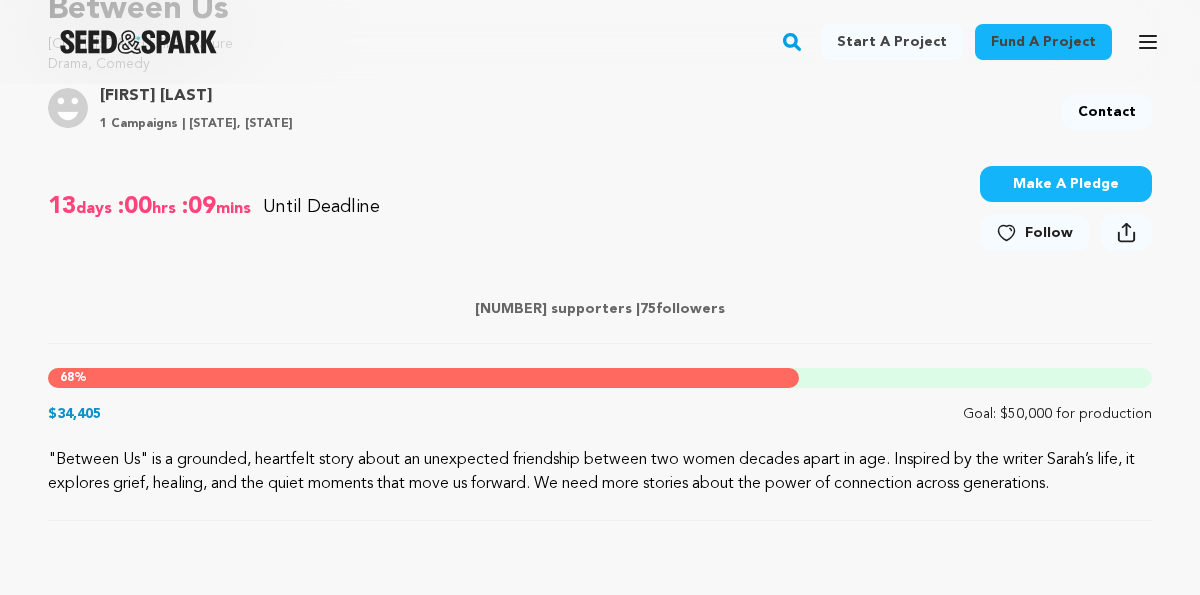 scroll, scrollTop: 668, scrollLeft: 0, axis: vertical 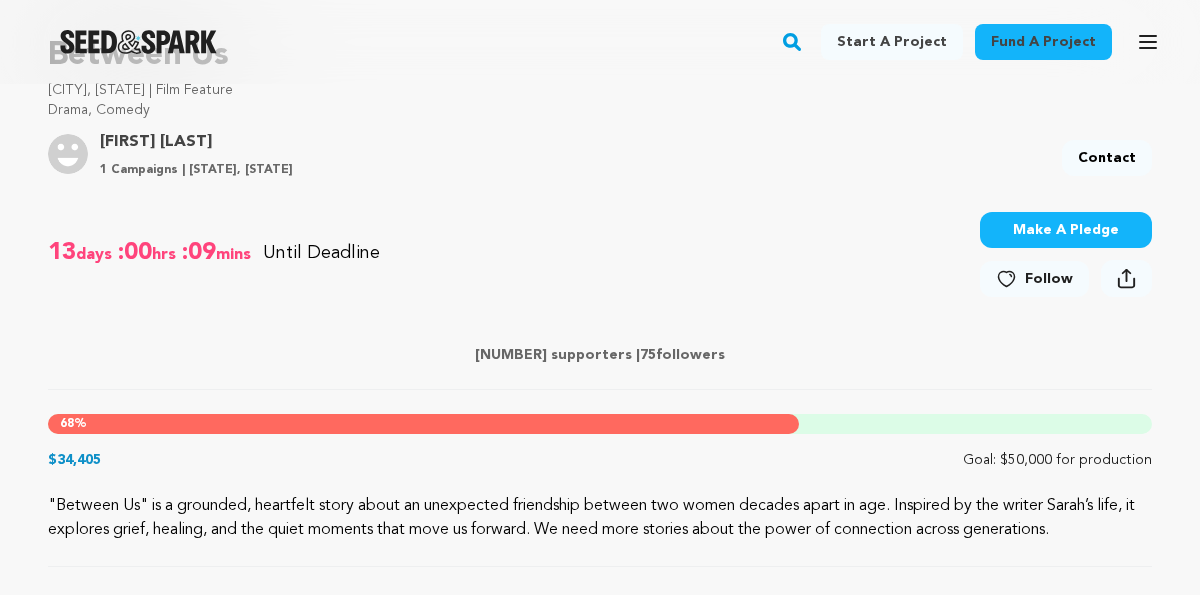 click on "Make A Pledge" at bounding box center (1066, 230) 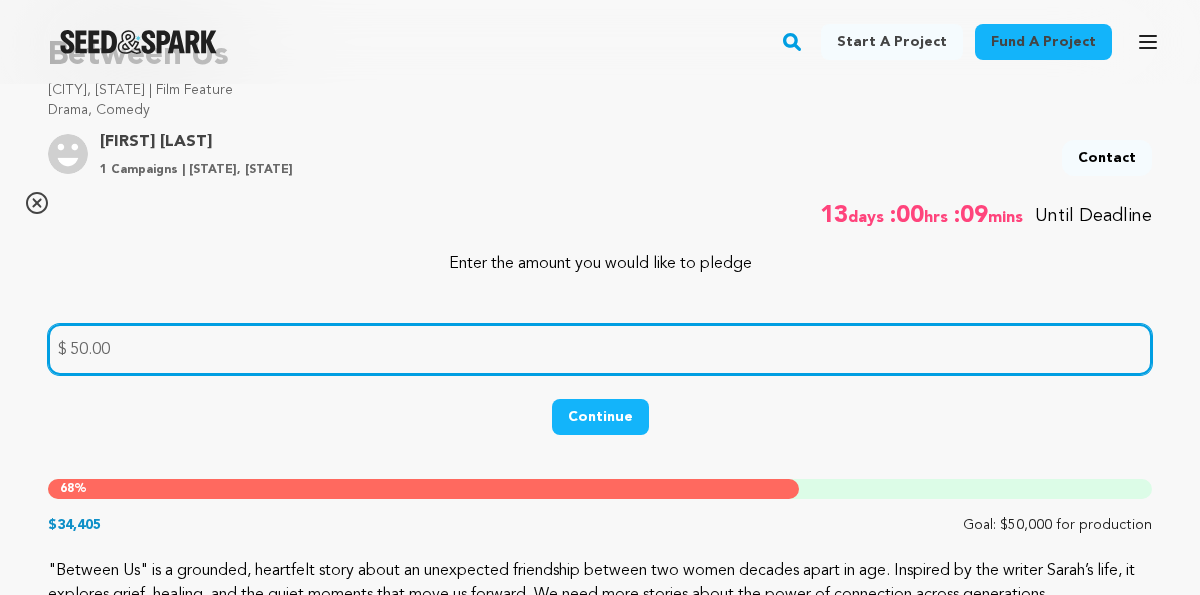 type on "50.00" 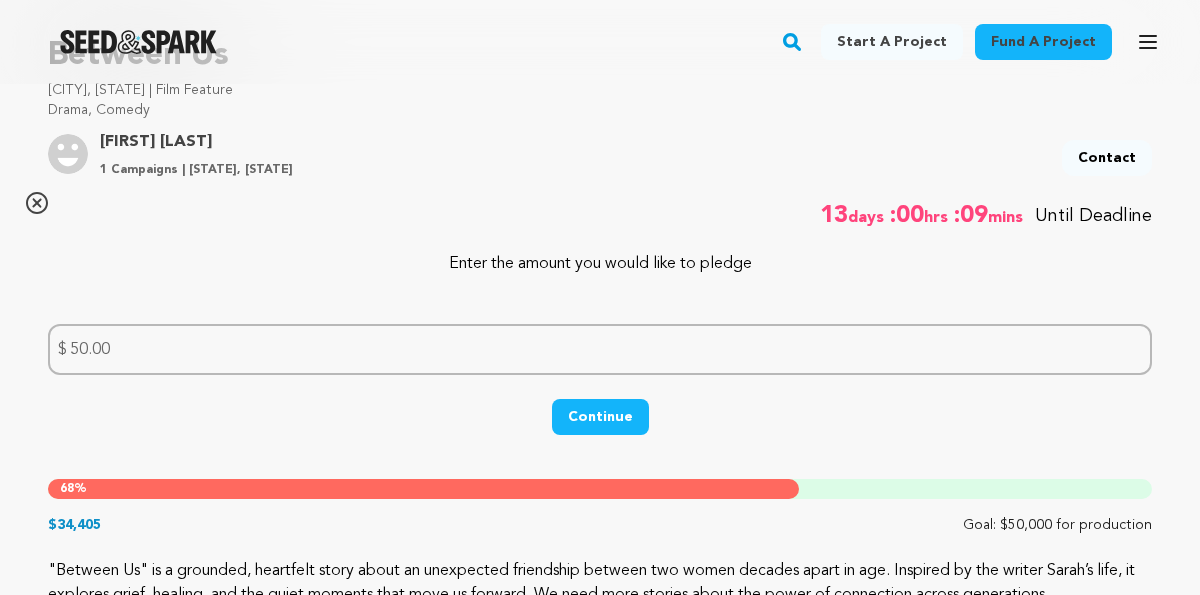 click on "Continue" at bounding box center [600, 417] 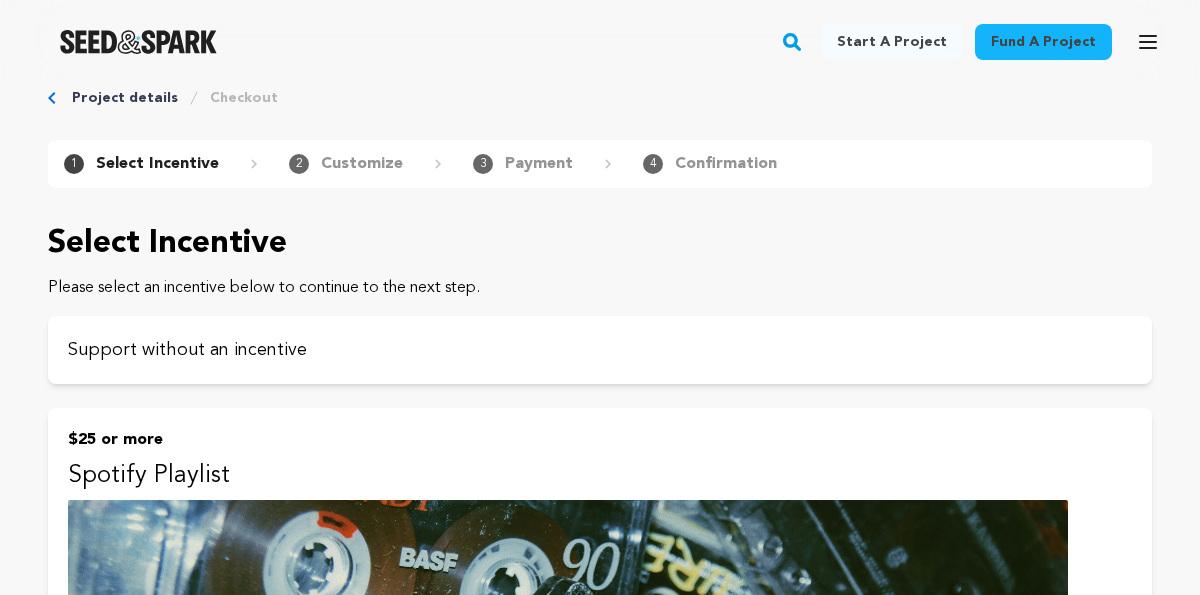scroll, scrollTop: 34, scrollLeft: 0, axis: vertical 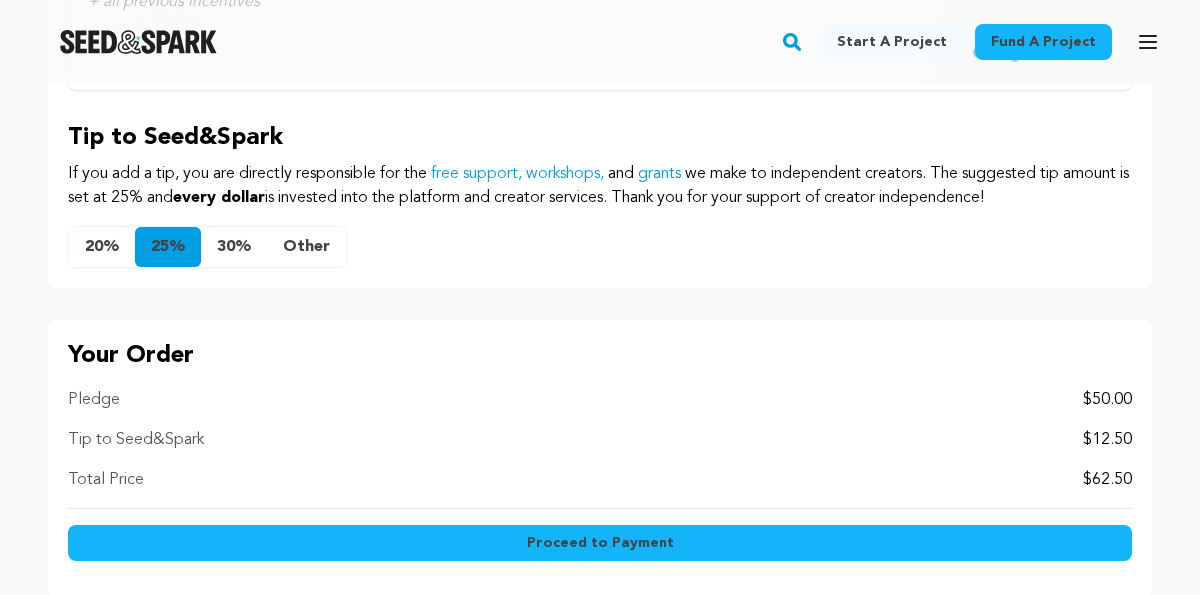 click on "Other" at bounding box center [306, 247] 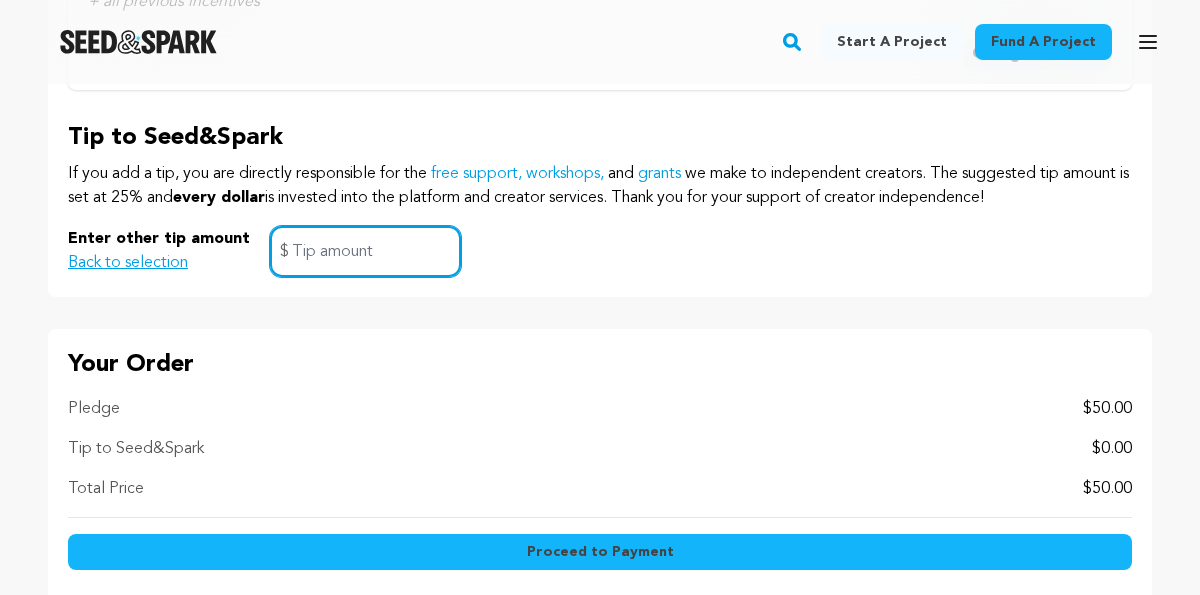 click at bounding box center (365, 251) 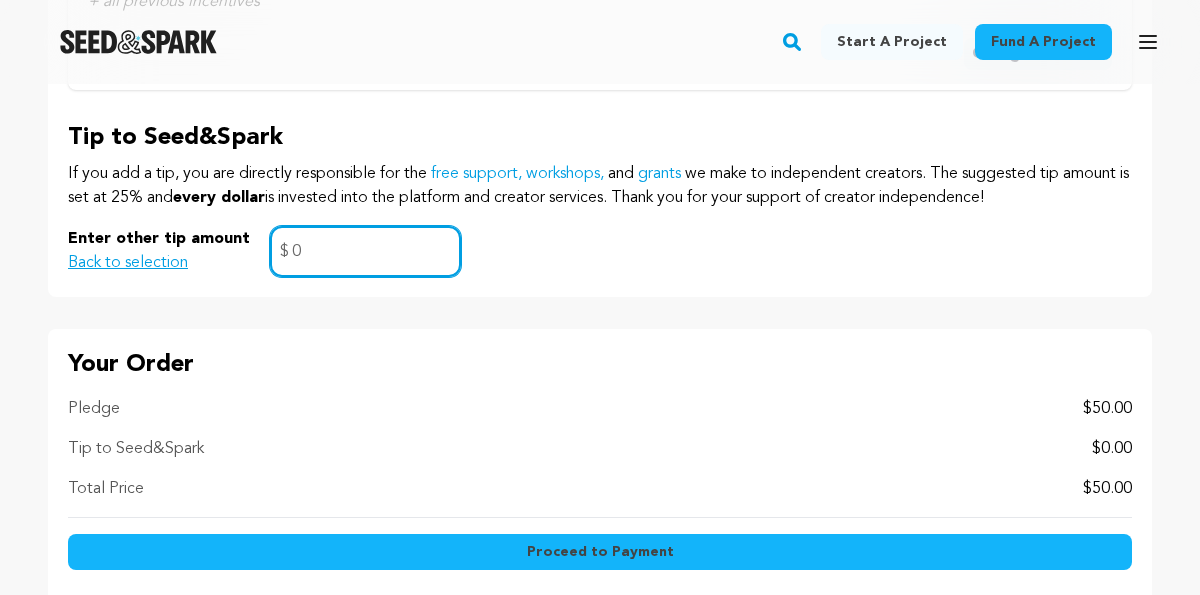 type on "0" 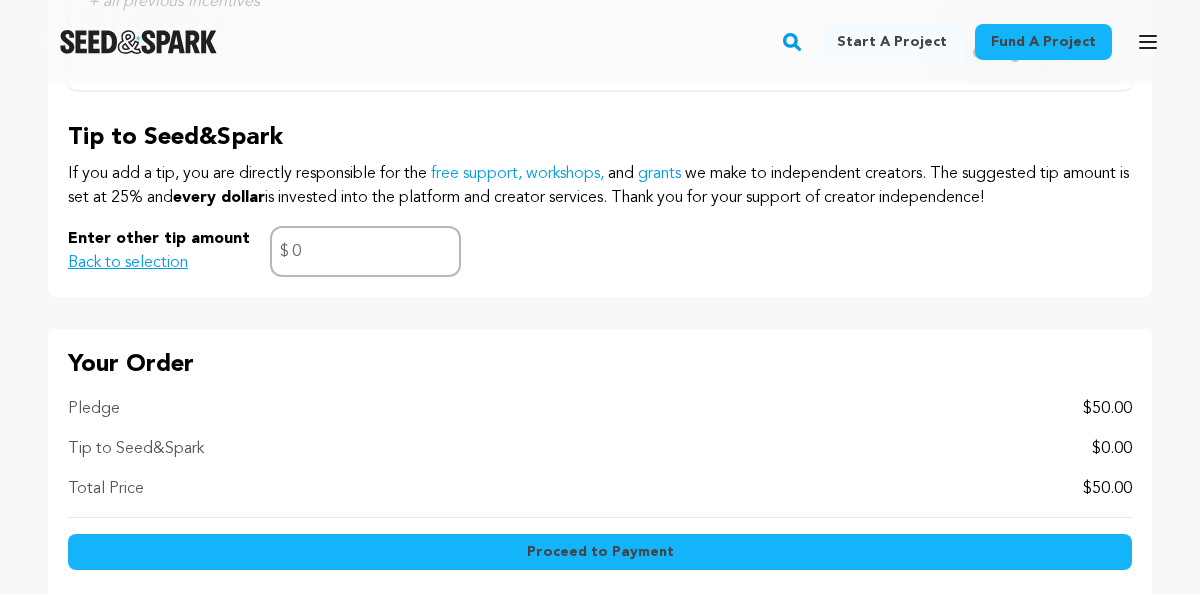 type 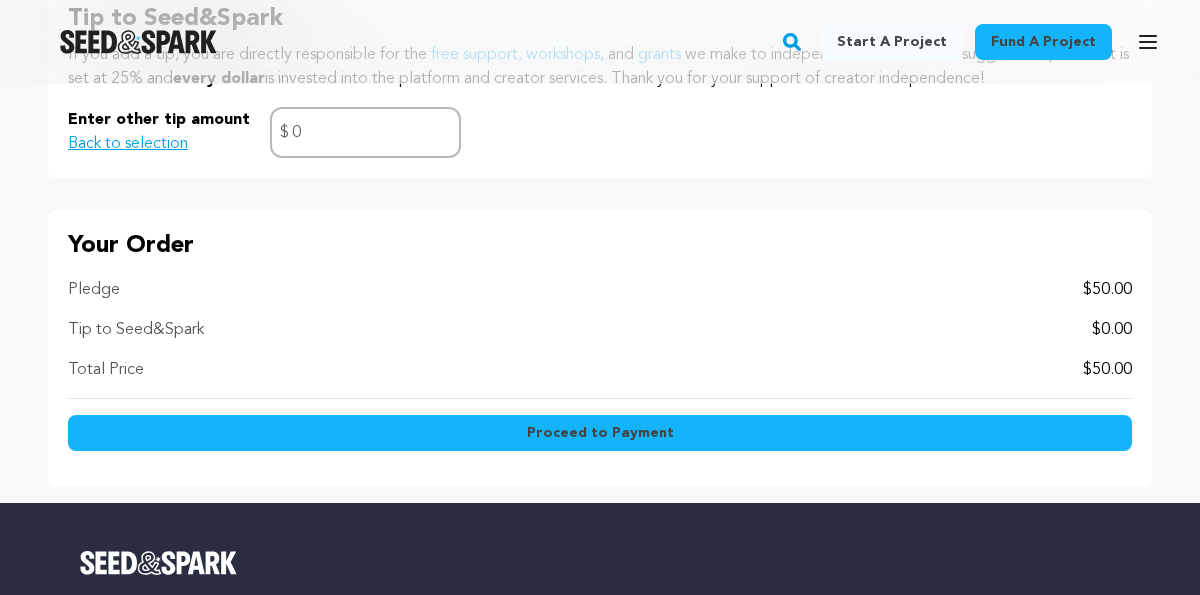 scroll, scrollTop: 1990, scrollLeft: 0, axis: vertical 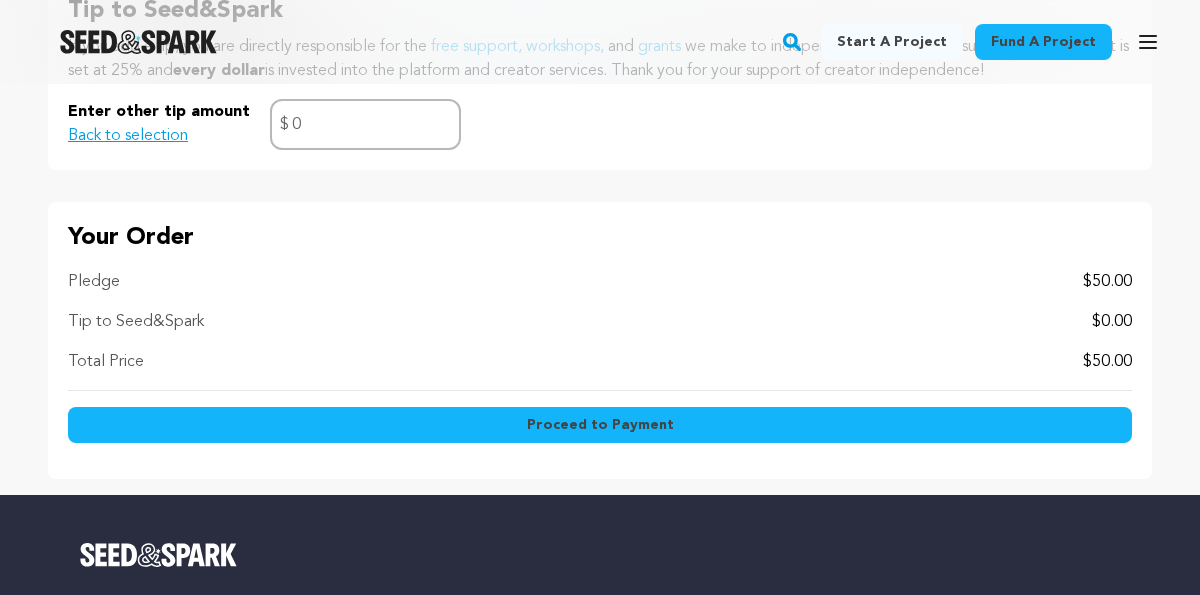 click on "Proceed to Payment" at bounding box center [600, 425] 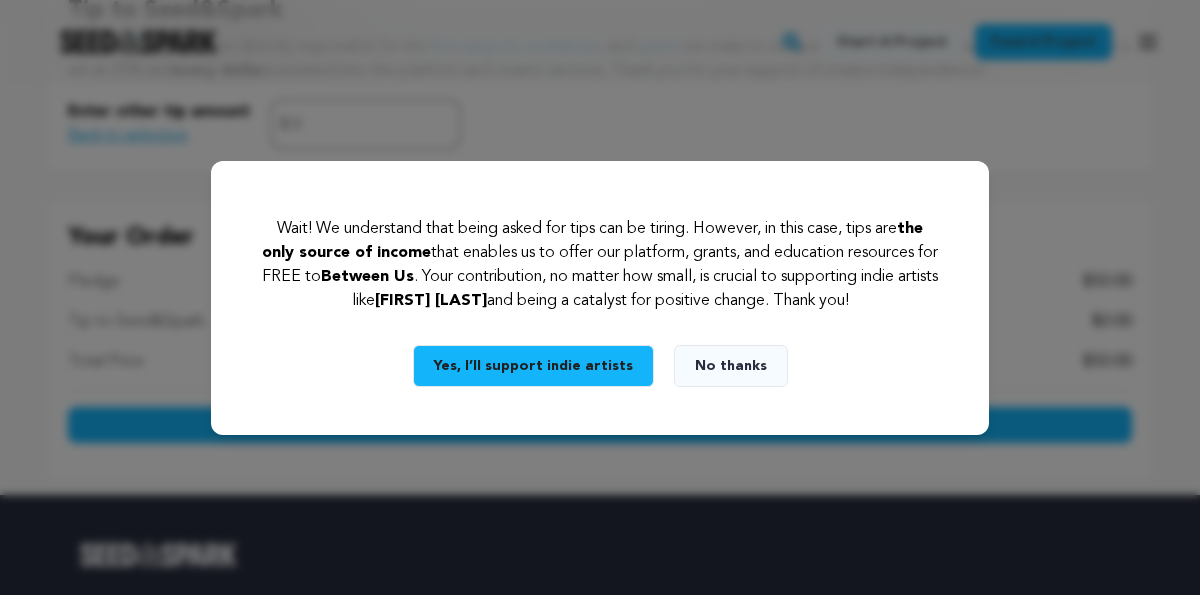 click on "Yes, I’ll support indie artists" at bounding box center (533, 366) 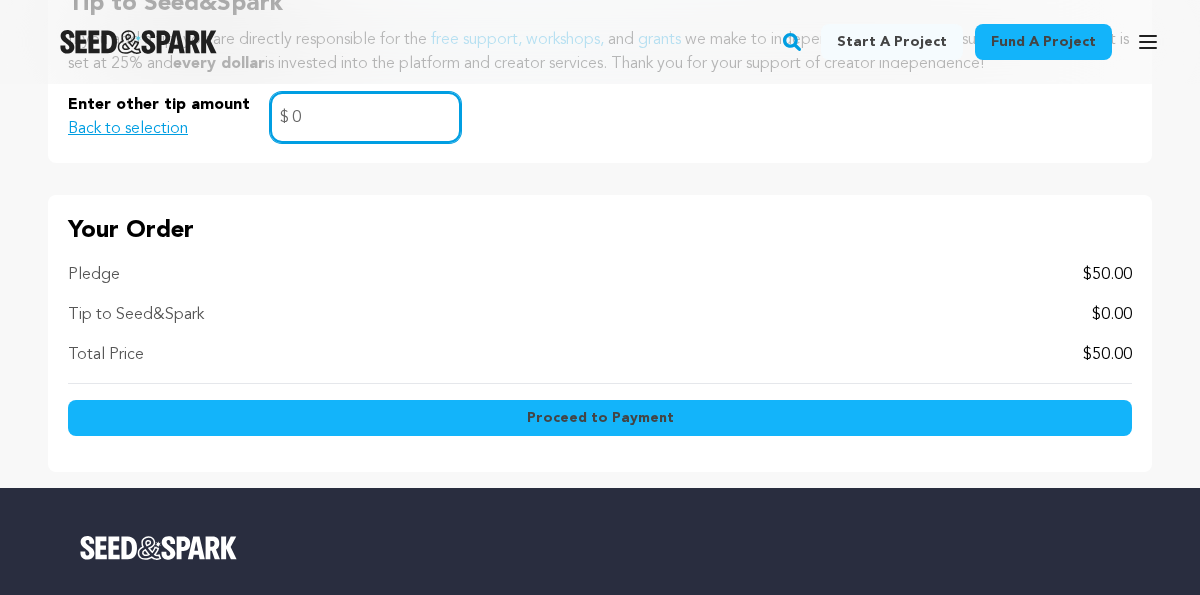 scroll, scrollTop: 1988, scrollLeft: 0, axis: vertical 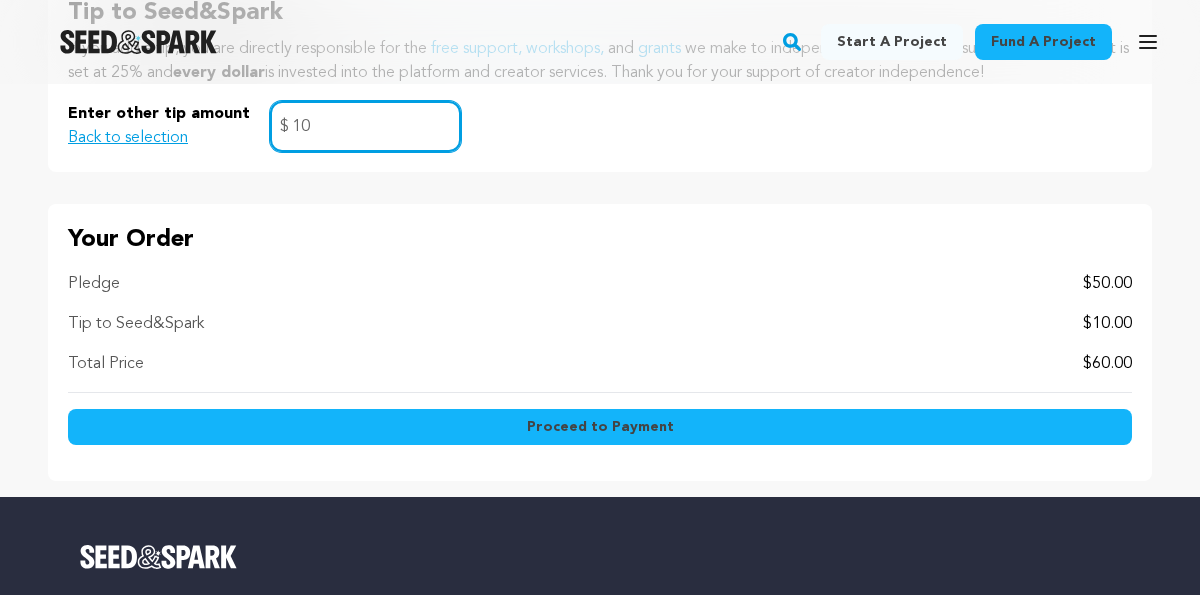 type on "10" 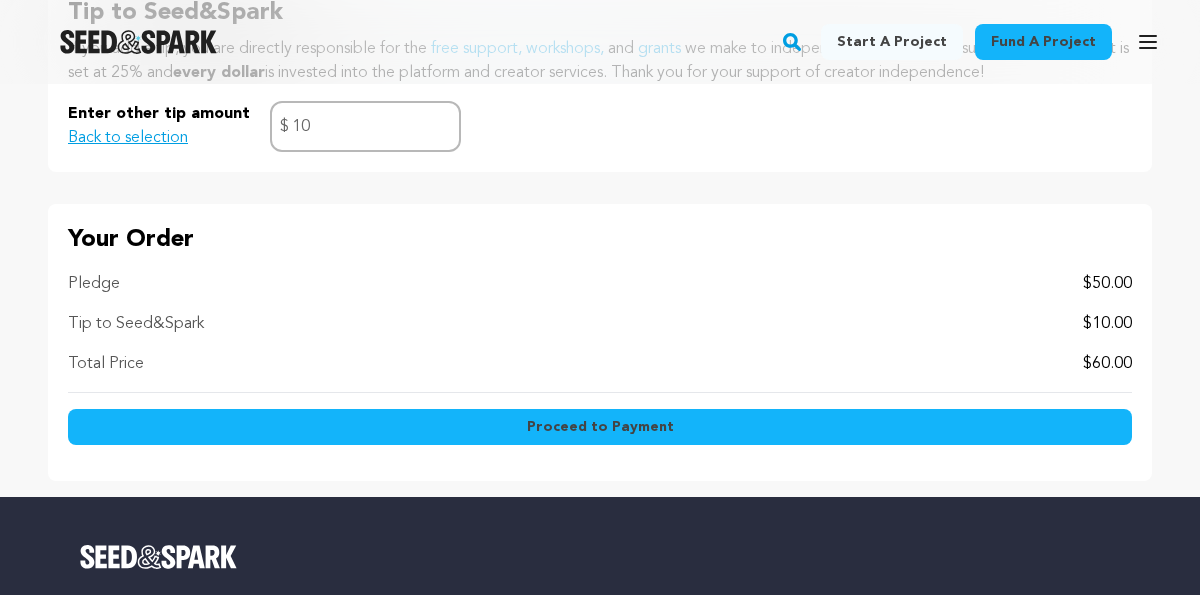 click on "Proceed to Payment" at bounding box center [600, 427] 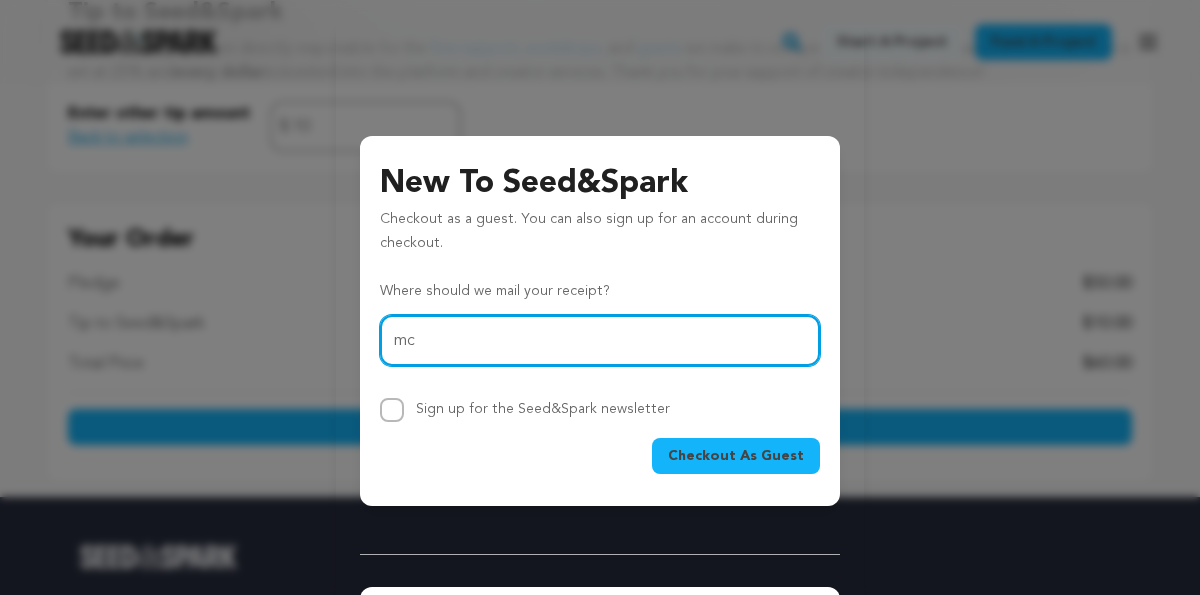 type on "mcarroll0221@gmail.com" 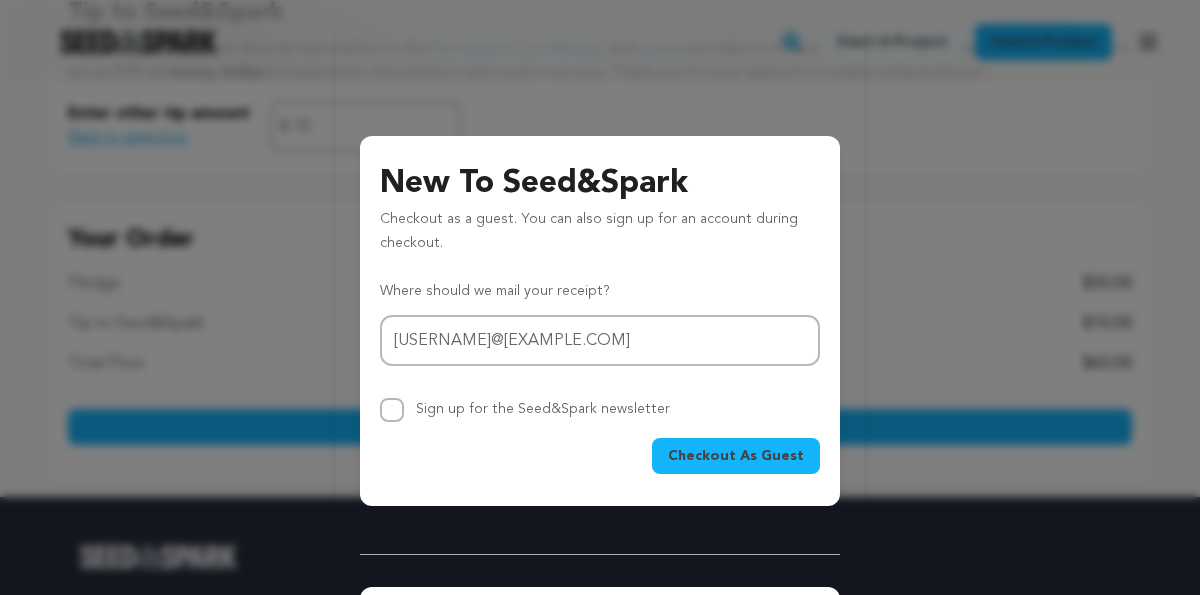 click on "Checkout As Guest" at bounding box center [736, 456] 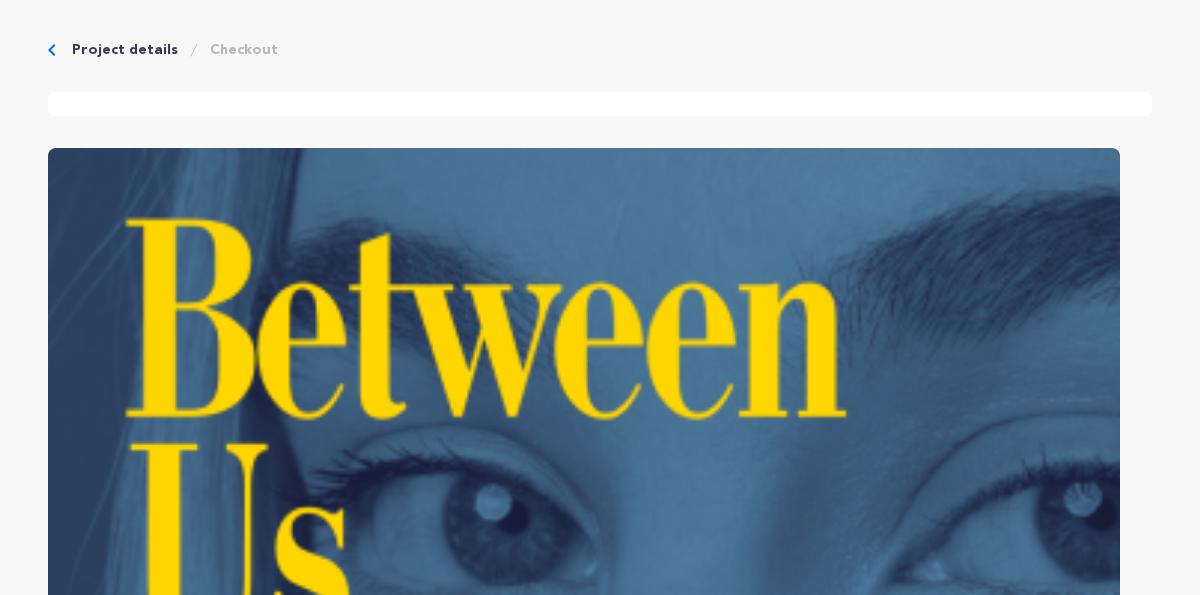 scroll, scrollTop: 0, scrollLeft: 0, axis: both 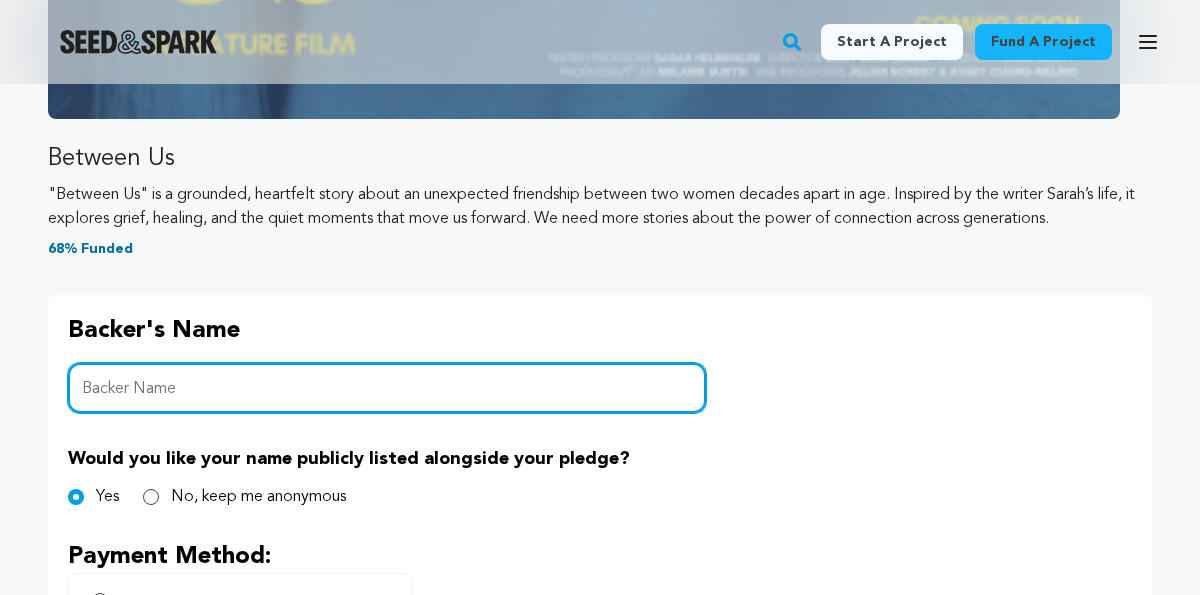 click on "Backer Name" at bounding box center (387, 388) 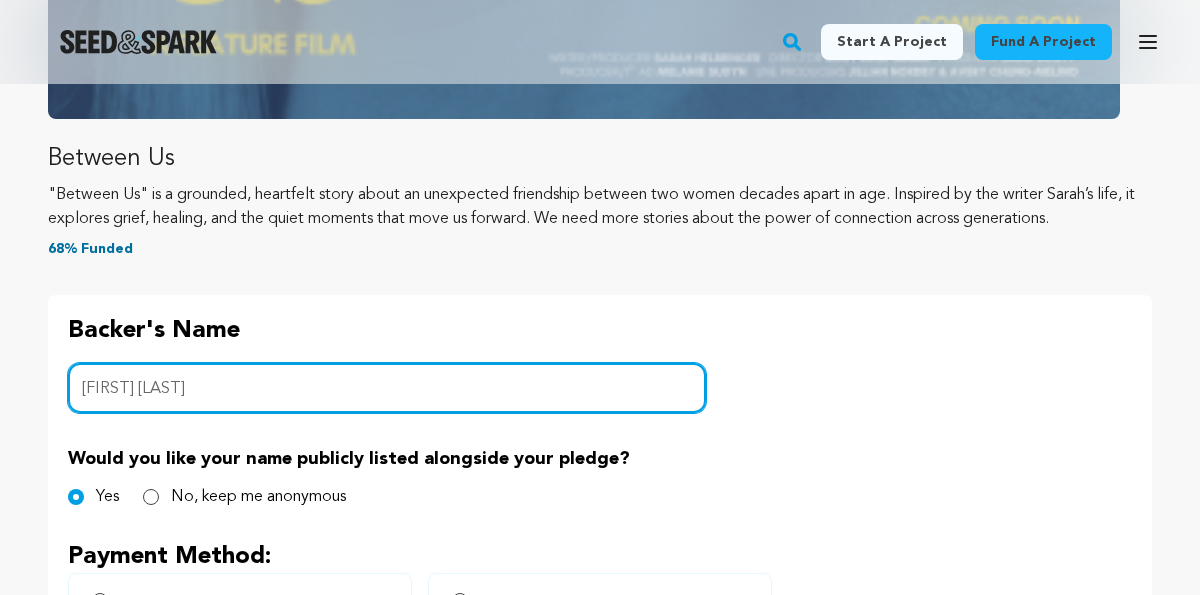 type on "Michael Carroll" 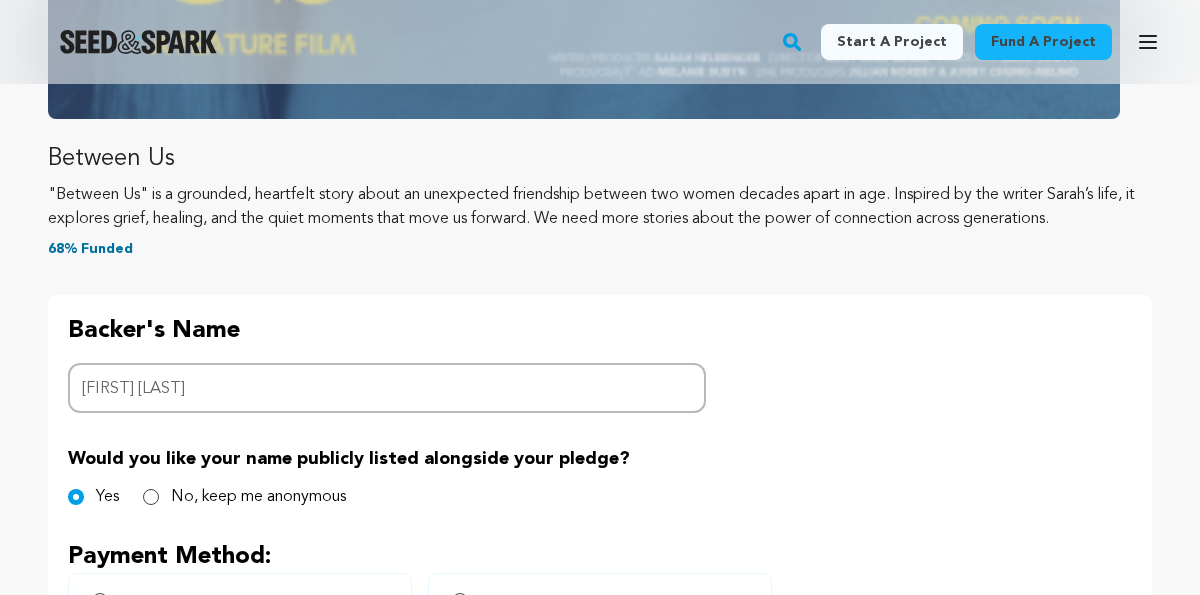 click on "Backer's Name
Backer Name
Michael Carroll
Would you like your name publicly listed alongside your pledge?
Yes
No, keep me anonymous
Payment Method:
Google" at bounding box center (600, 676) 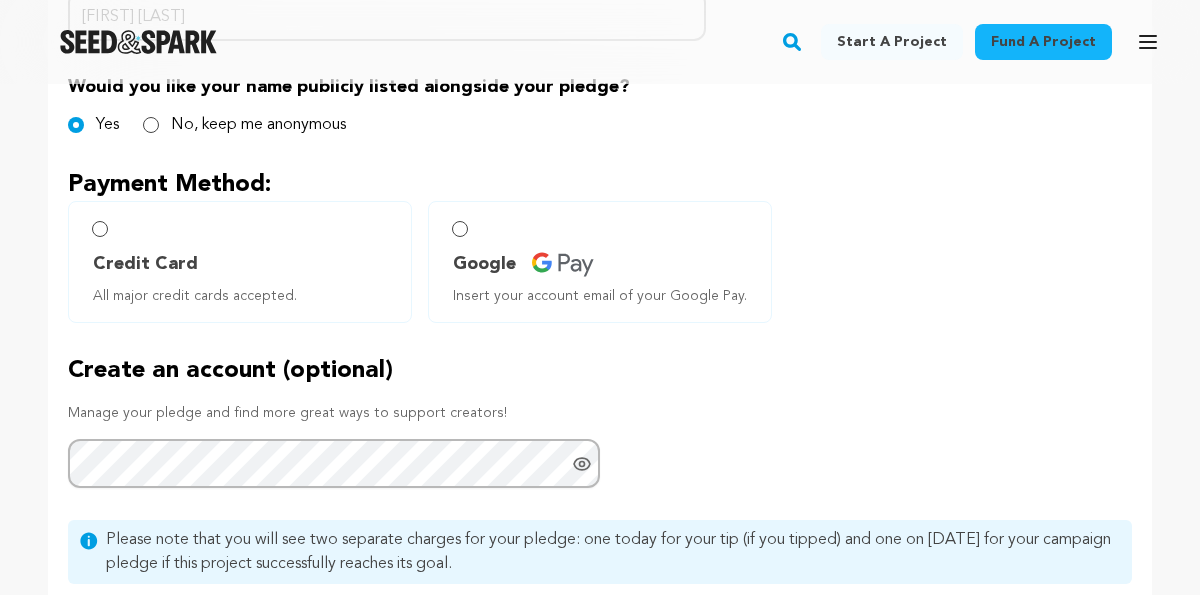 scroll, scrollTop: 1124, scrollLeft: 0, axis: vertical 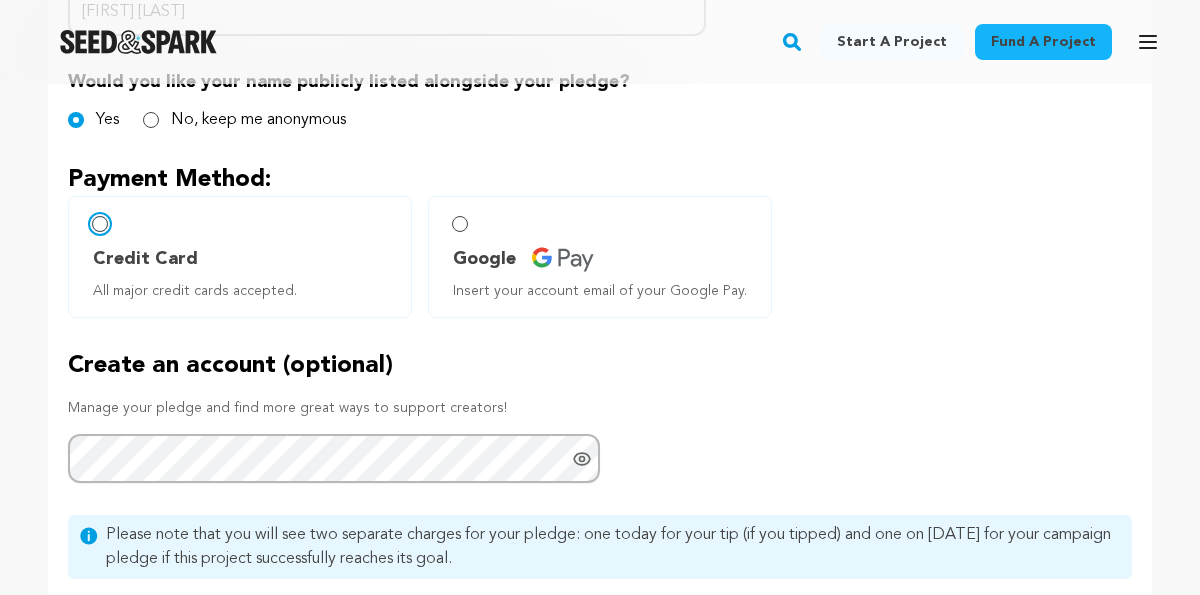 click on "Credit Card
All major credit cards accepted." at bounding box center [100, 224] 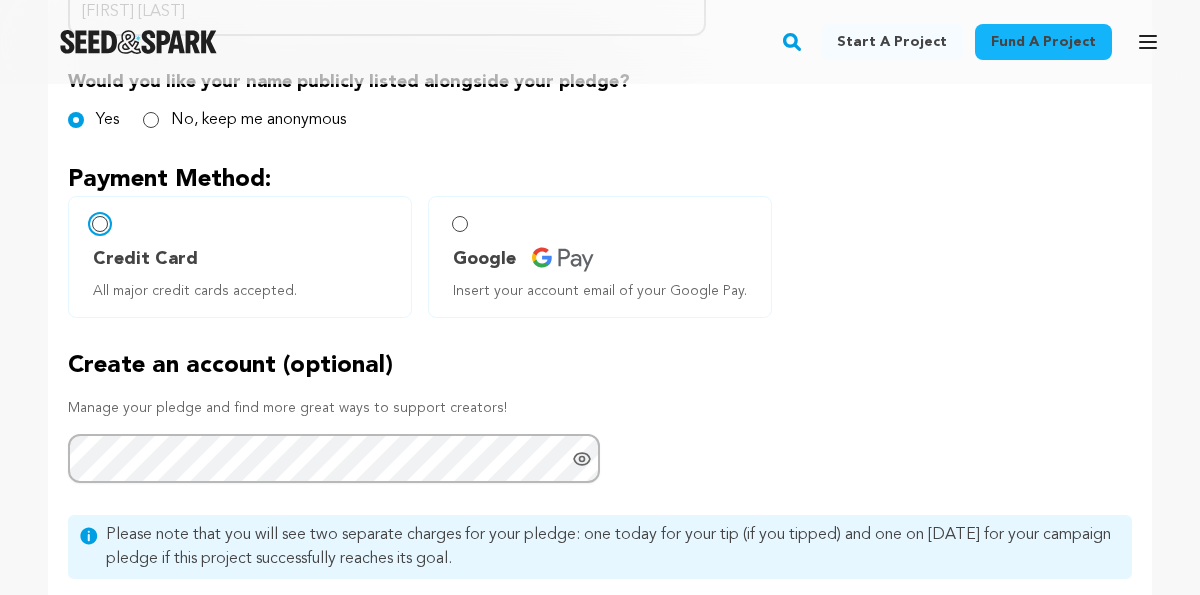radio on "false" 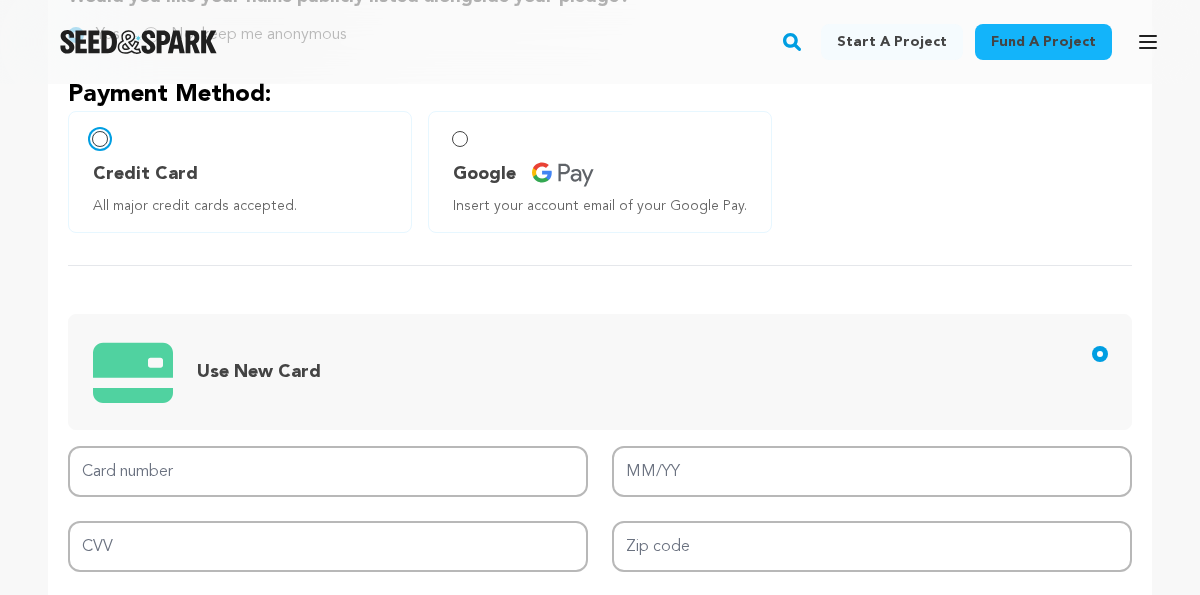 scroll, scrollTop: 1280, scrollLeft: 0, axis: vertical 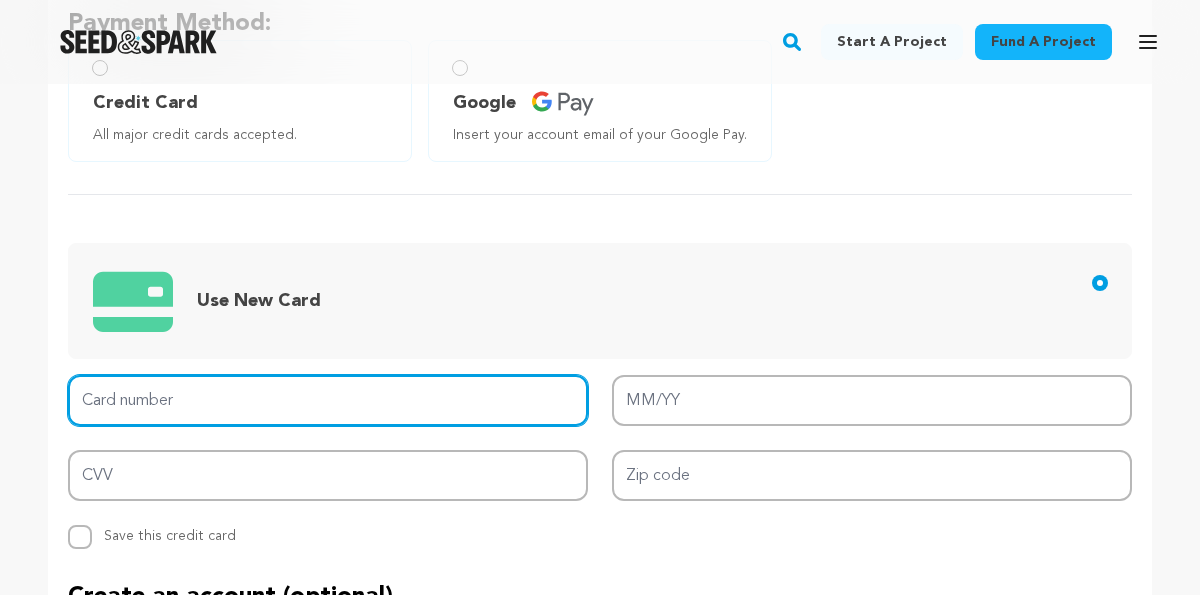 click on "Card number" at bounding box center [328, 400] 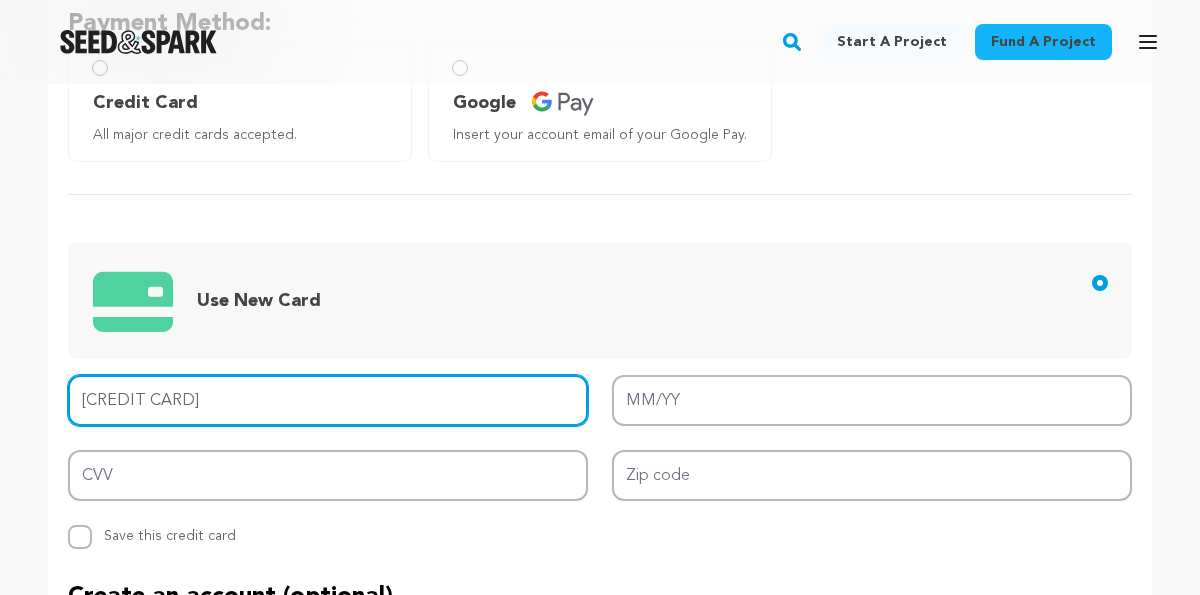 type on "4147 1801 1622 4979" 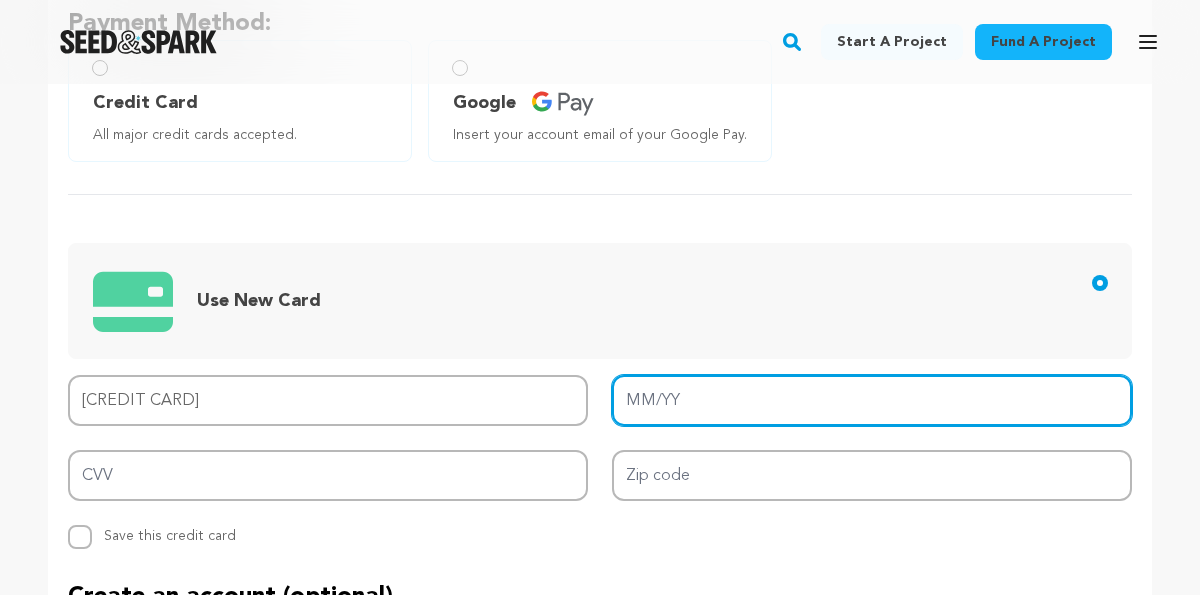 type on "06/26" 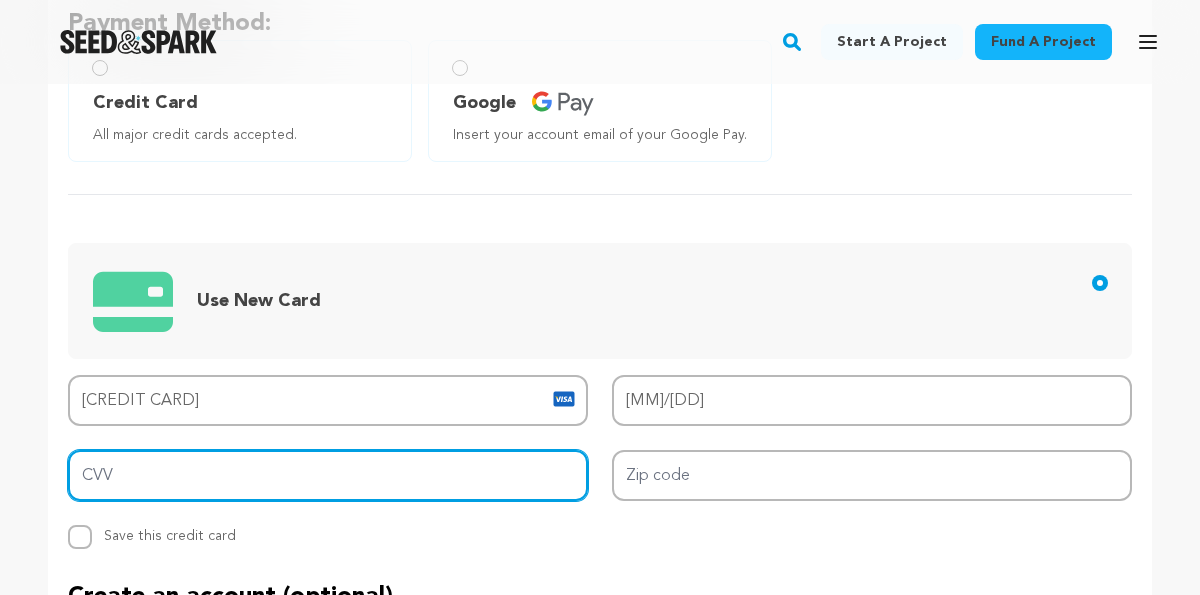 click on "CVV" at bounding box center [328, 475] 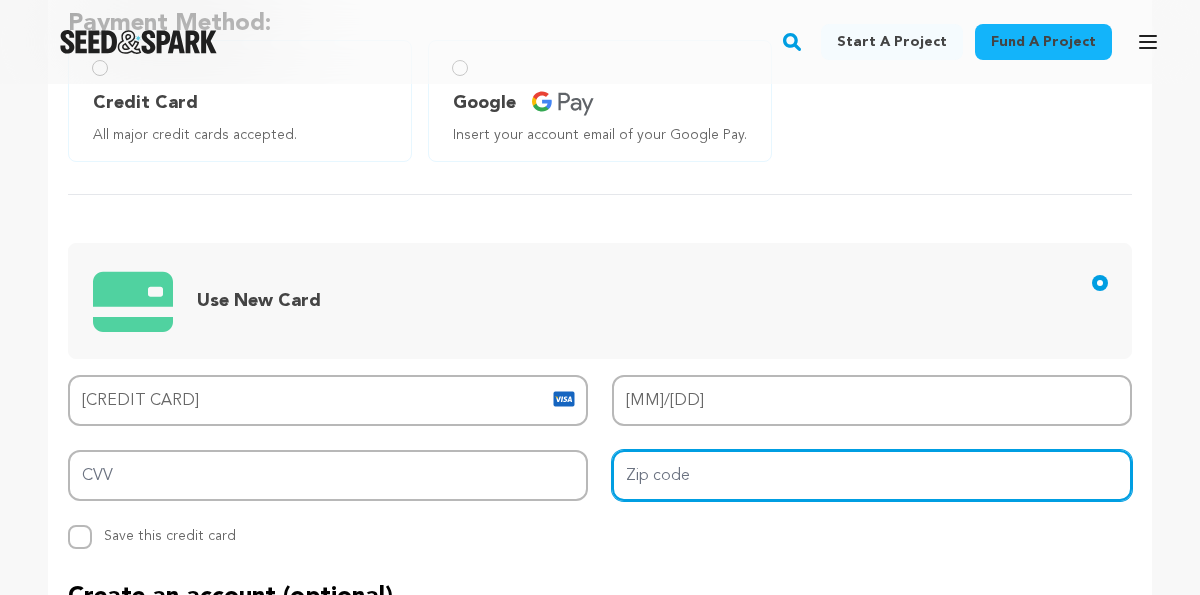 click on "Zip code" at bounding box center (872, 475) 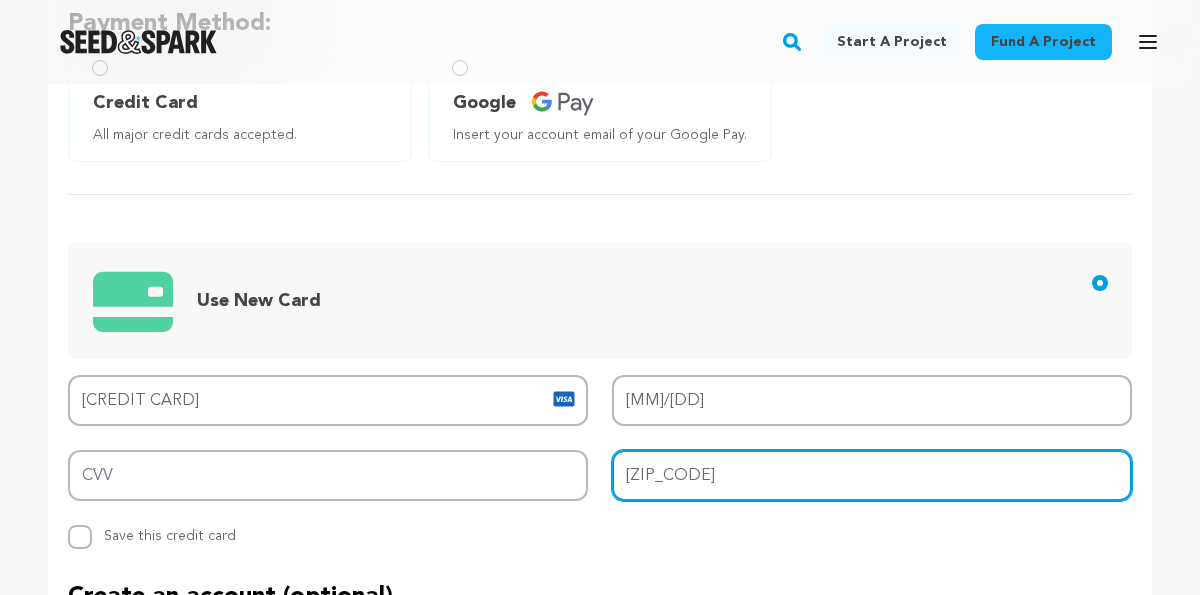 type on "30102" 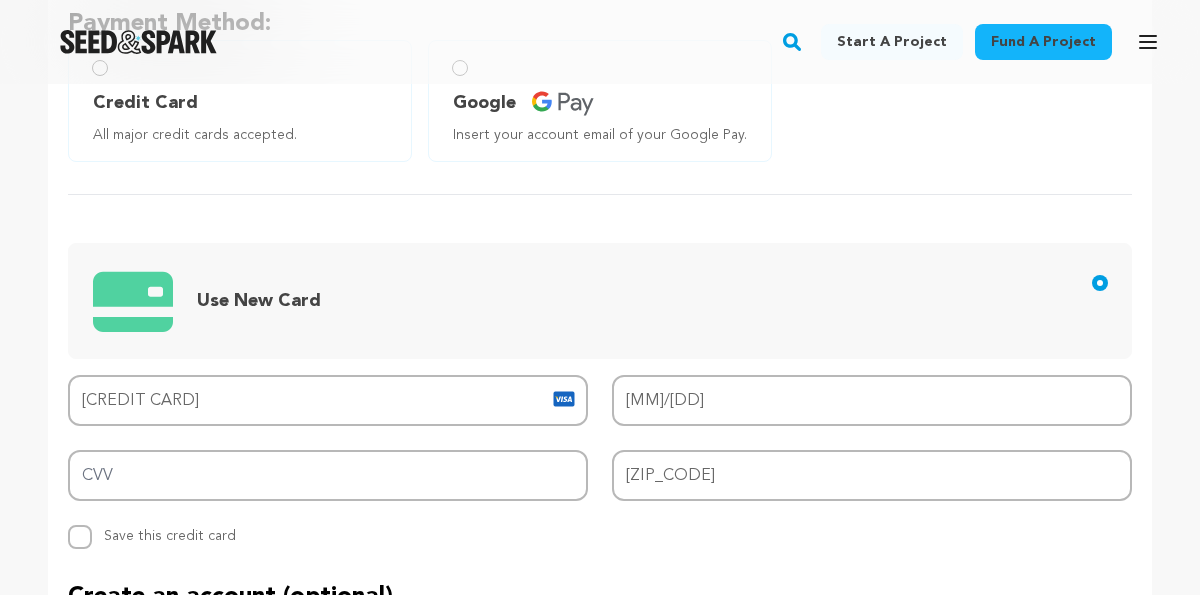 click on "Use New Card" at bounding box center (604, 301) 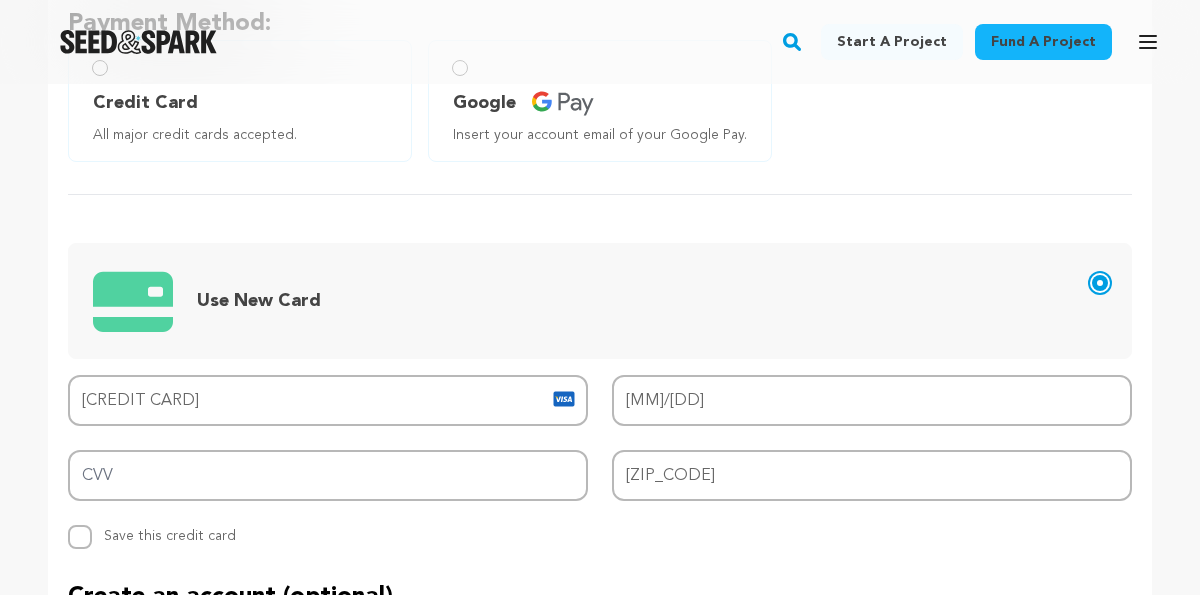 click on "Use New Card" at bounding box center [1100, 283] 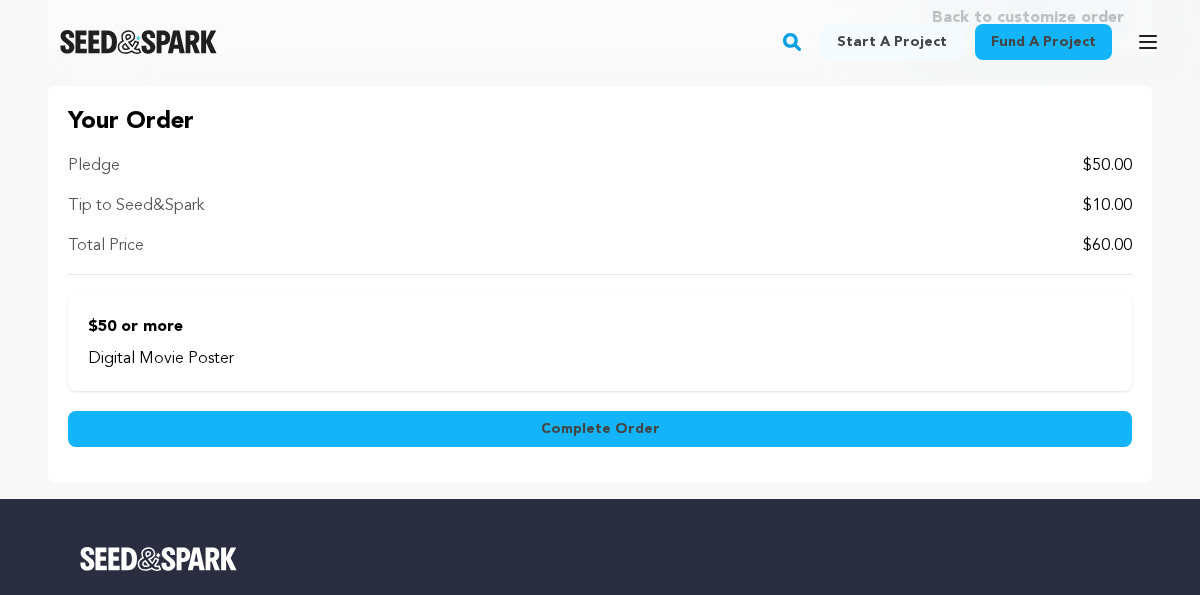 scroll, scrollTop: 2165, scrollLeft: 0, axis: vertical 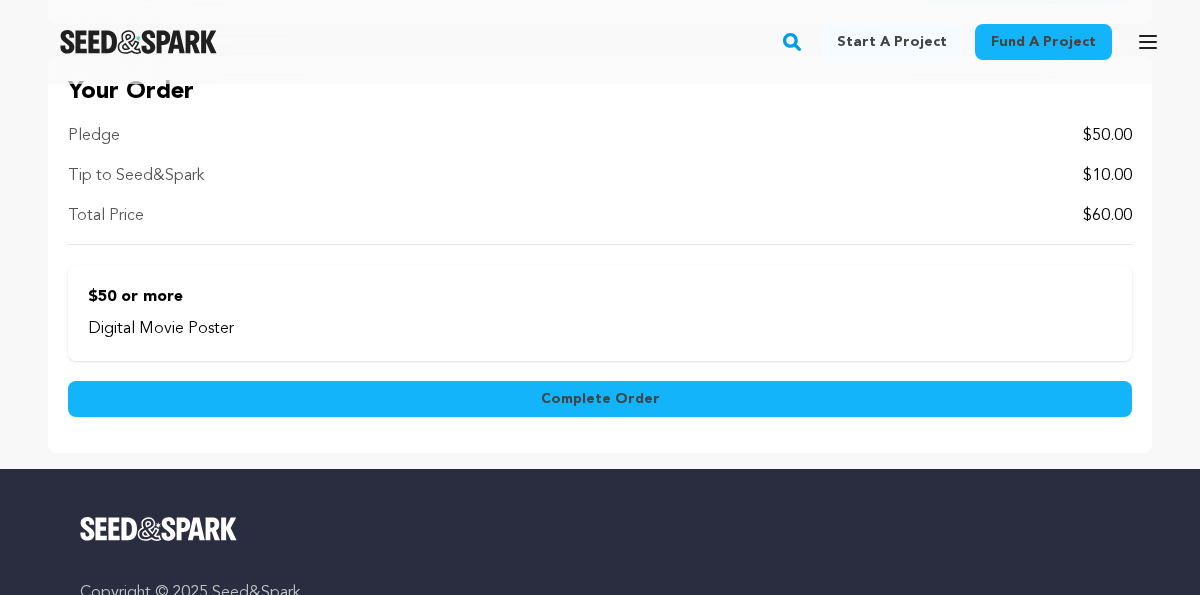 click on "Complete Order" at bounding box center (600, 399) 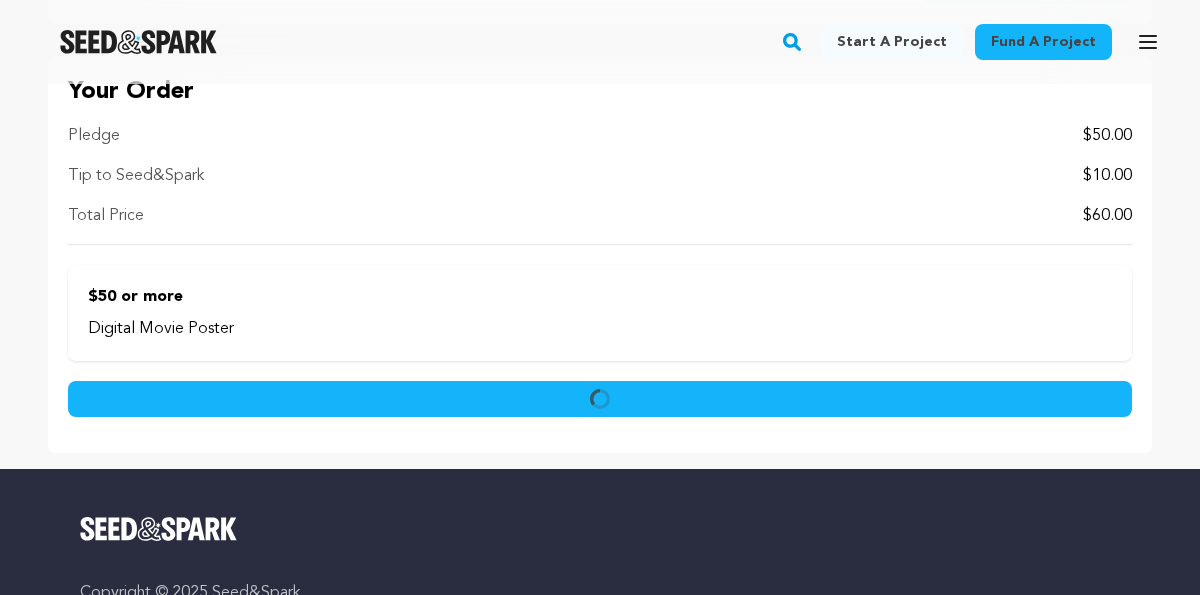 scroll, scrollTop: 2064, scrollLeft: 0, axis: vertical 